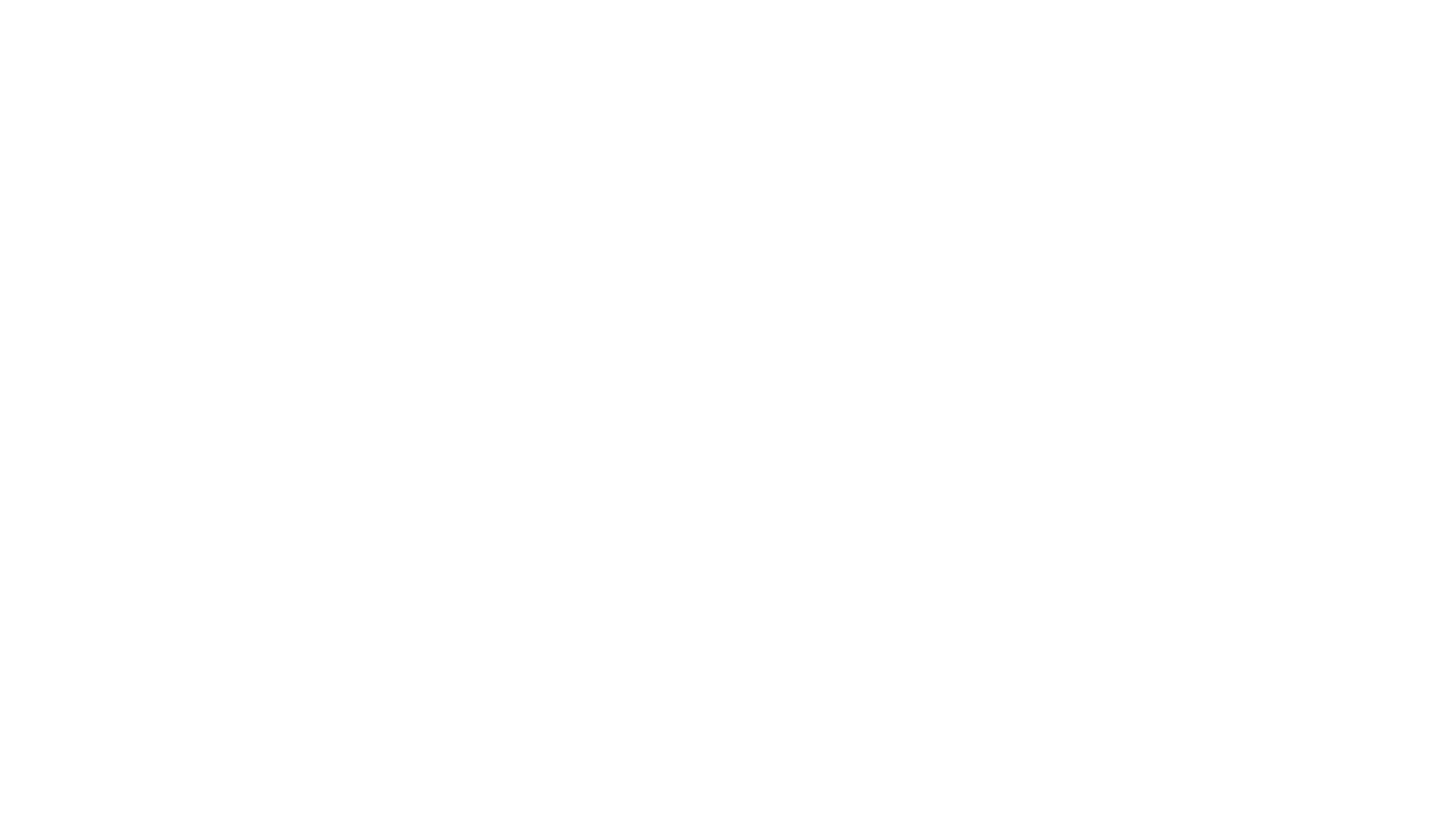 scroll, scrollTop: 0, scrollLeft: 0, axis: both 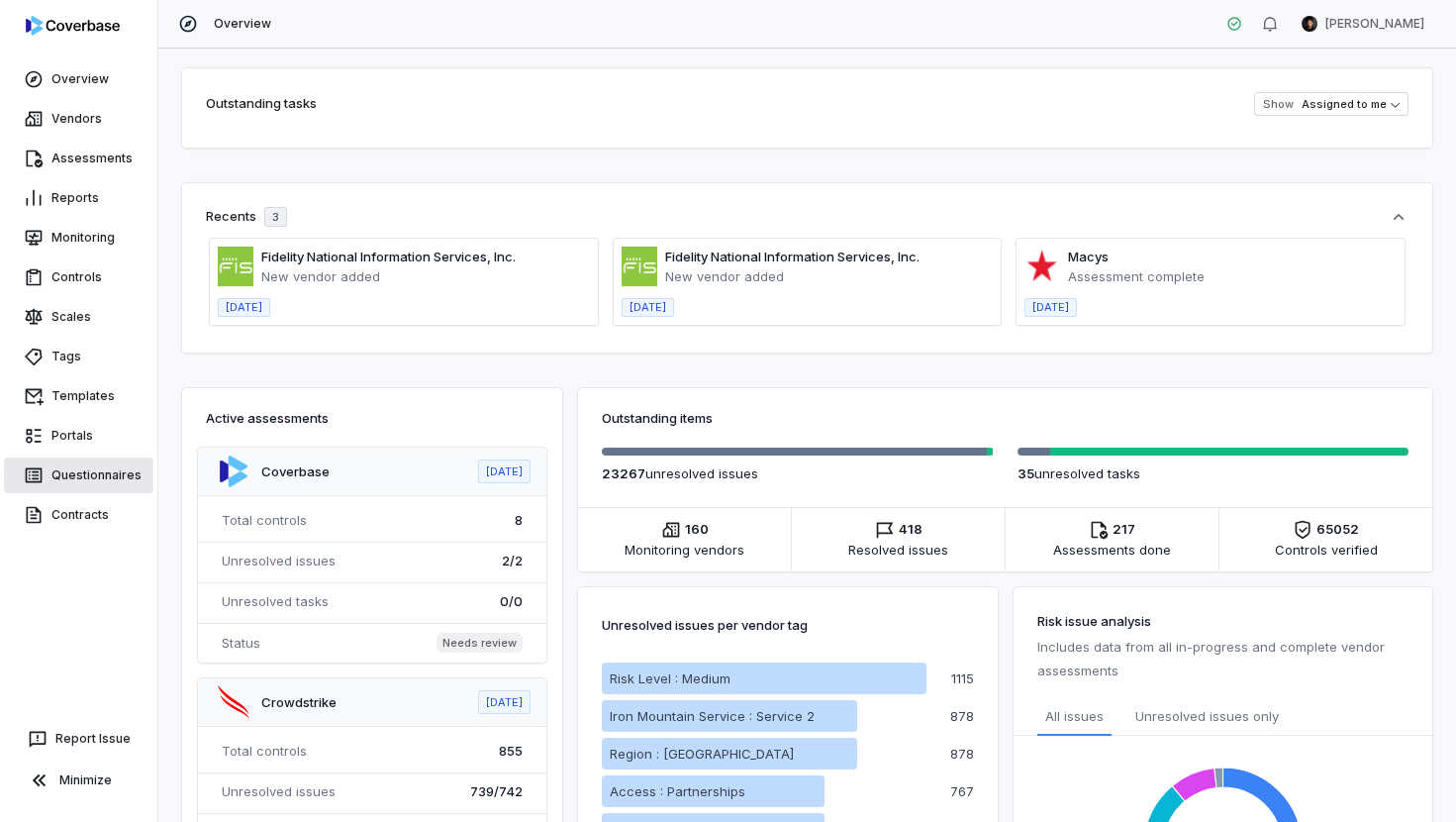click on "Questionnaires" at bounding box center (78, 475) 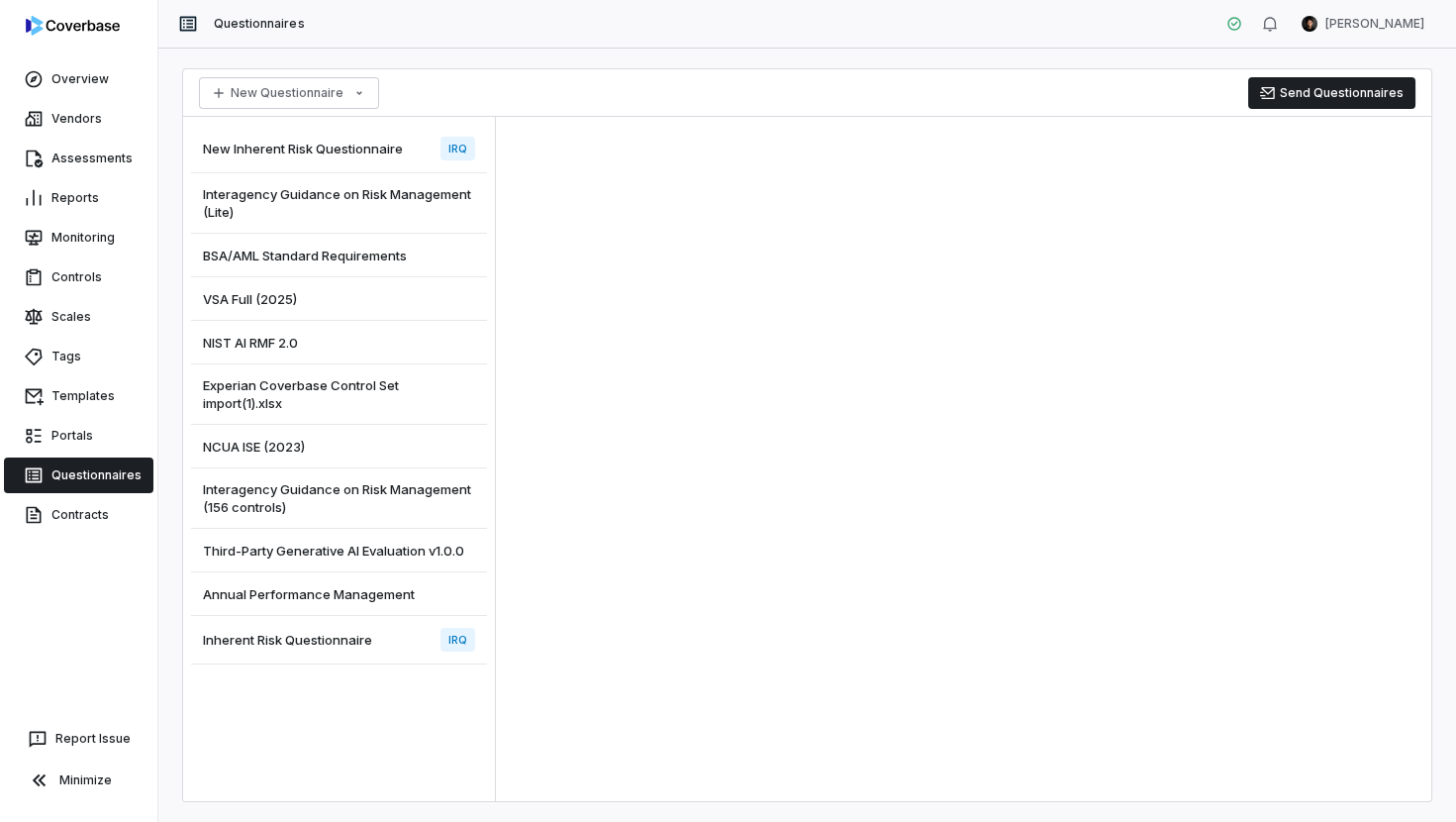 click on "Interagency Guidance on Risk Management (Lite)" at bounding box center [339, 203] 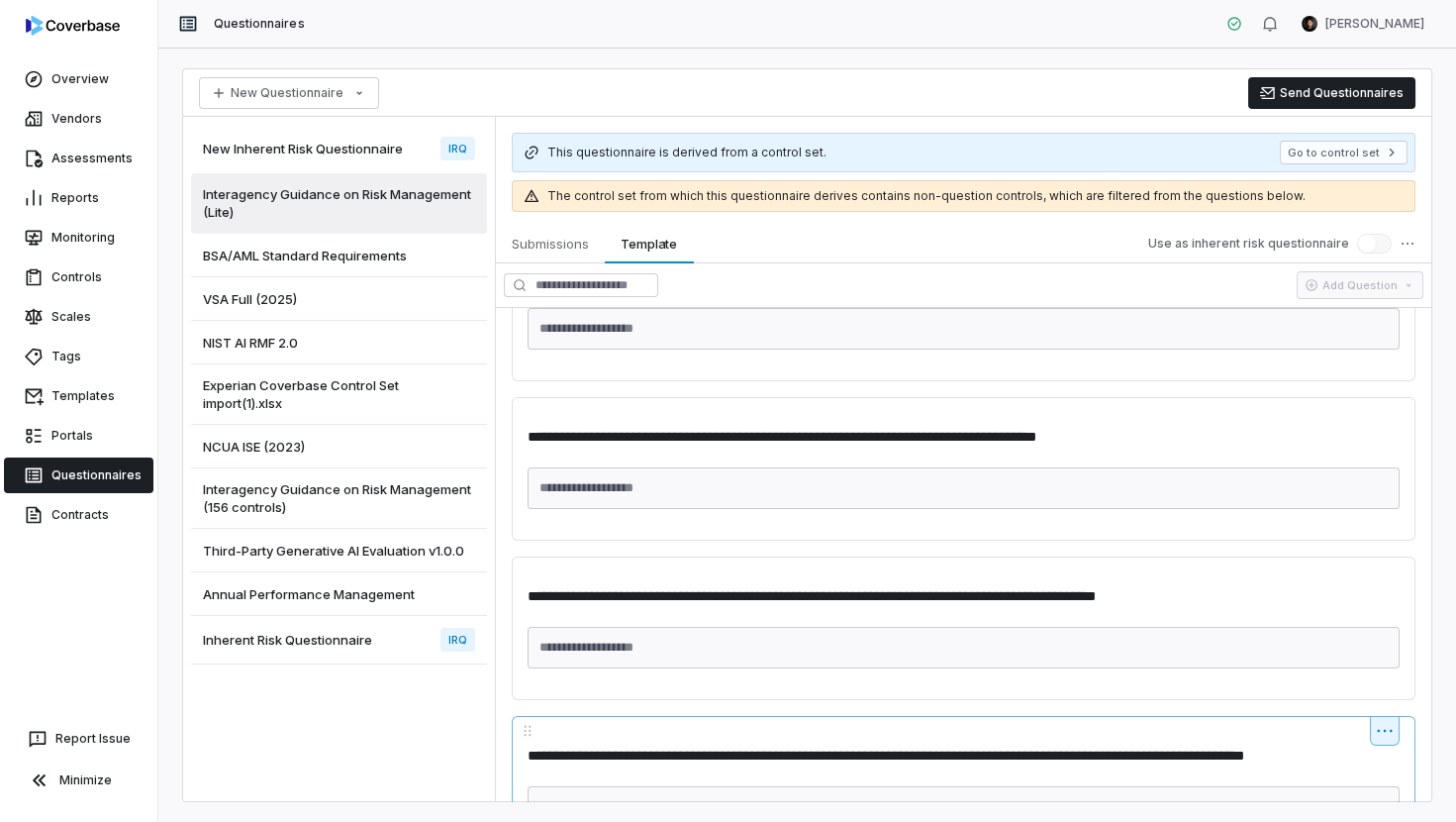 scroll, scrollTop: 803, scrollLeft: 0, axis: vertical 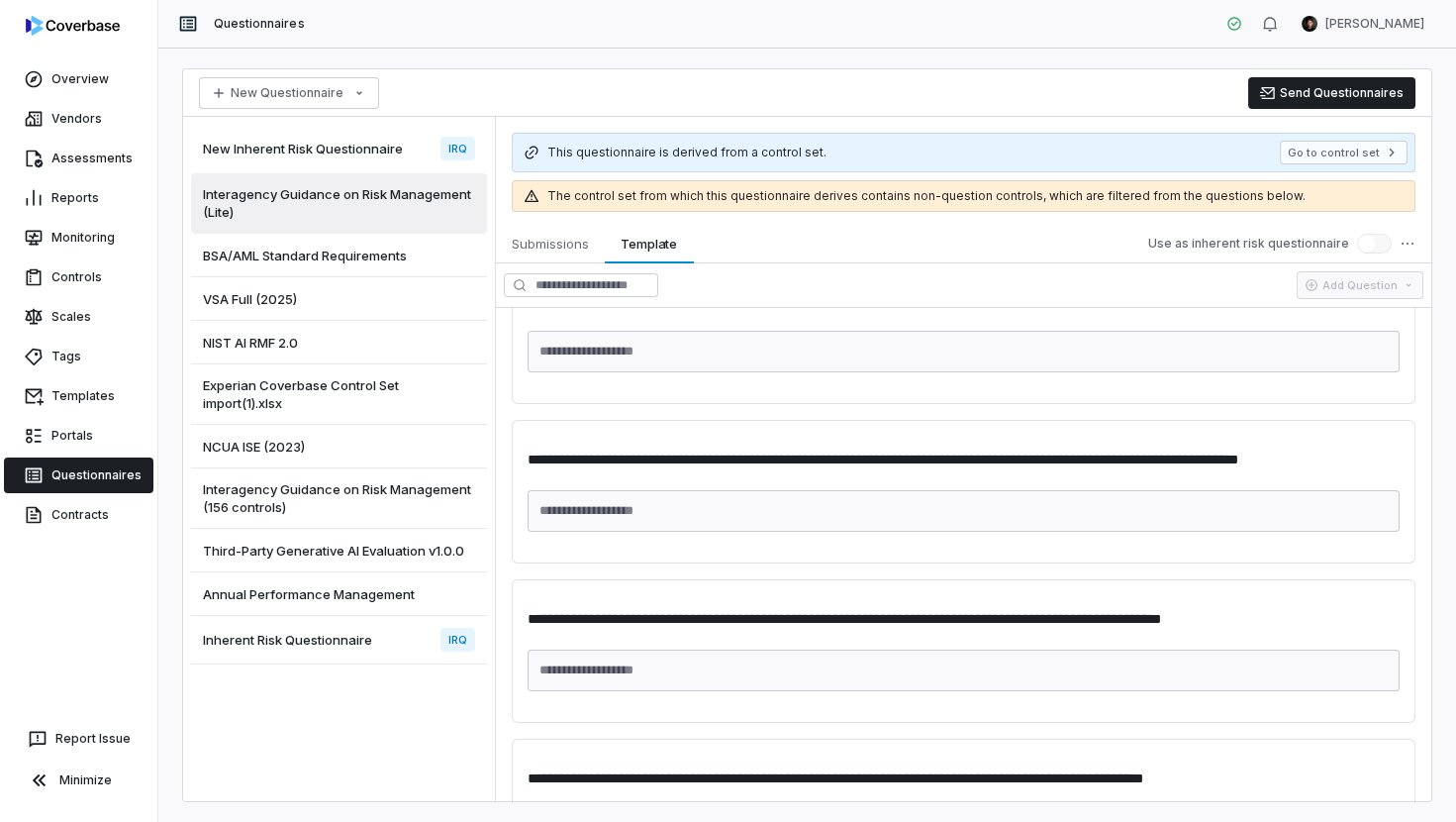 click on "New Inherent Risk Questionnaire IRQ" at bounding box center (339, 149) 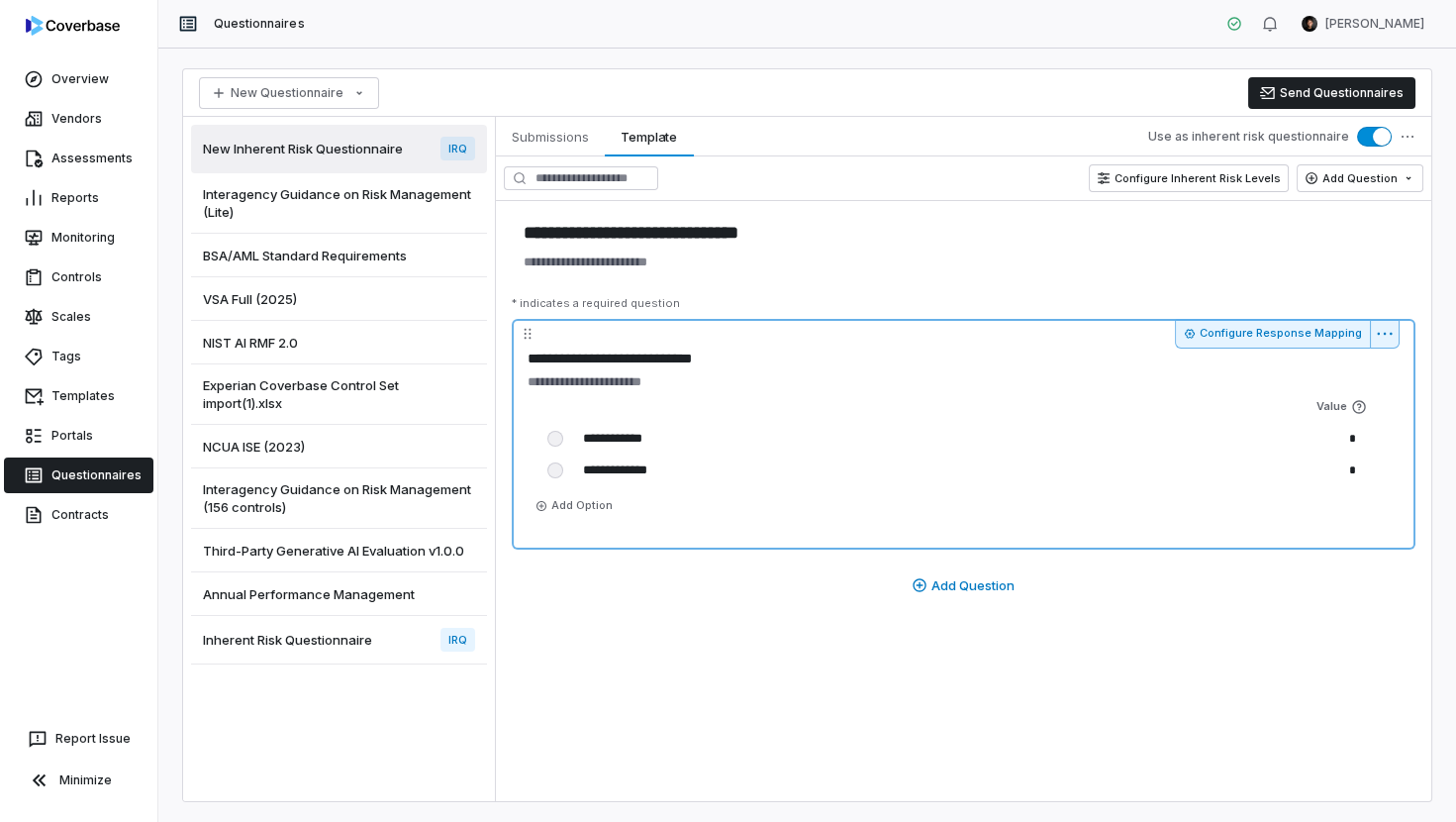 click on "**********" at bounding box center (963, 359) 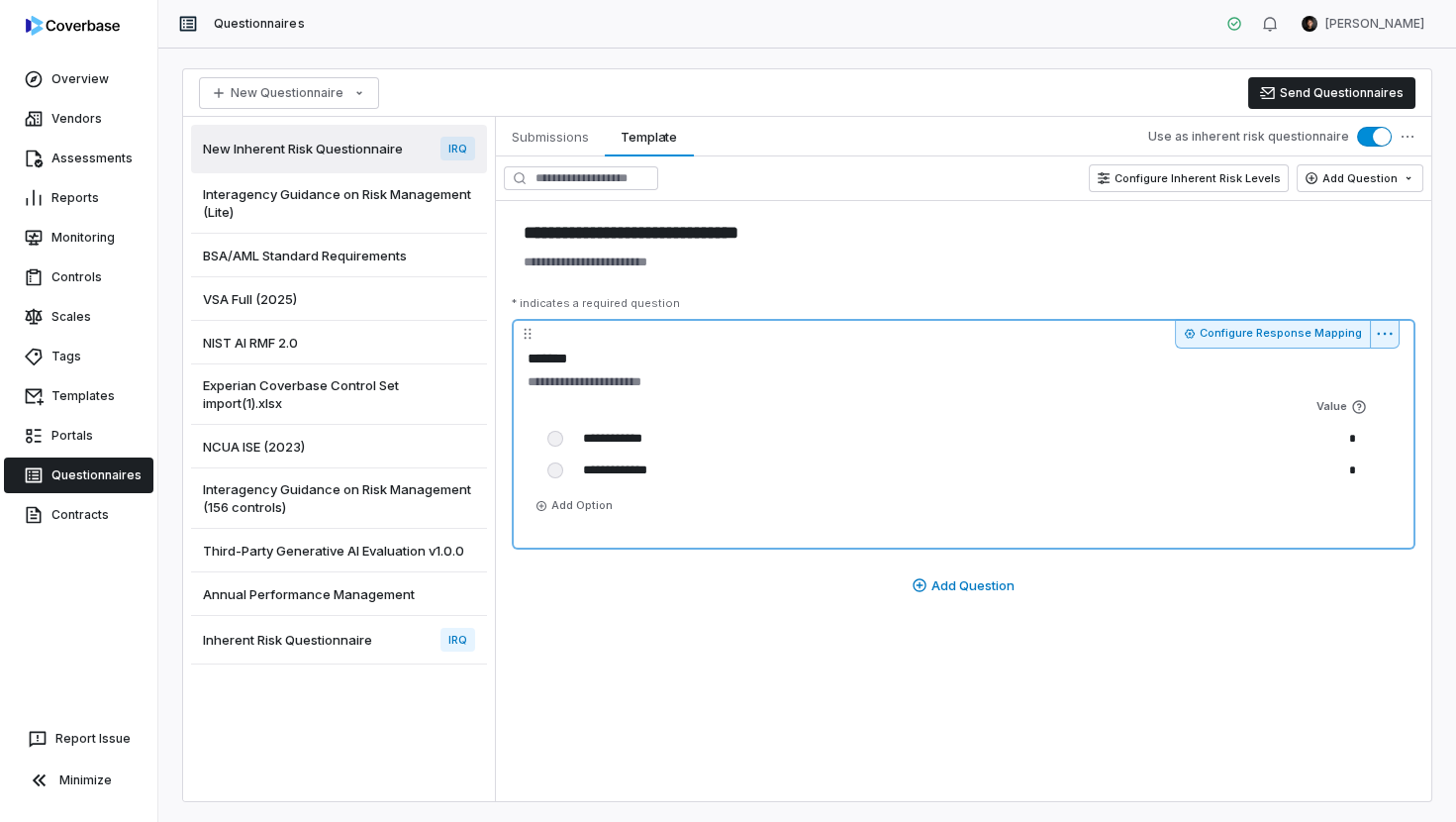 drag, startPoint x: 586, startPoint y: 362, endPoint x: 571, endPoint y: 366, distance: 15.524175 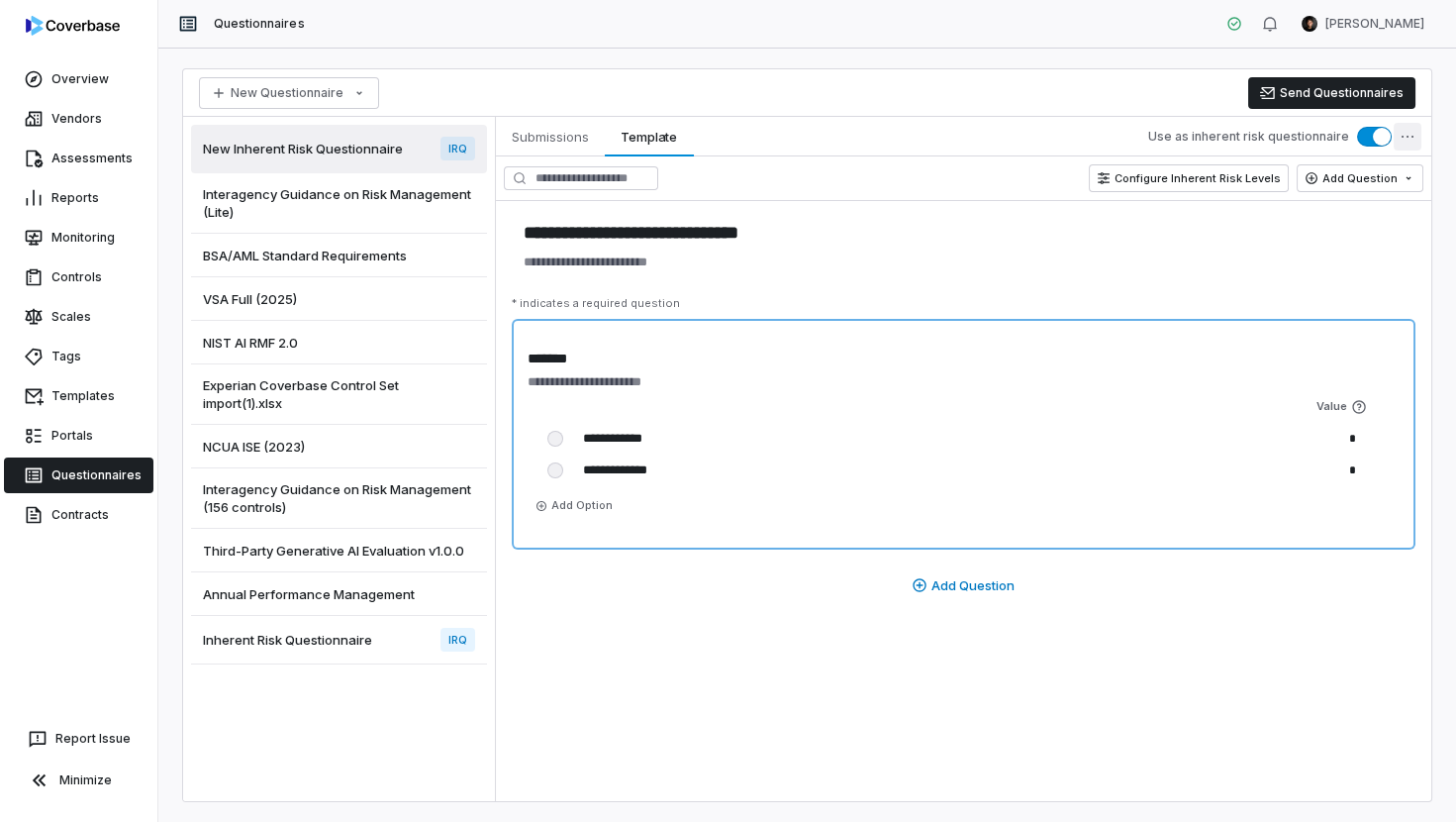 type on "*******" 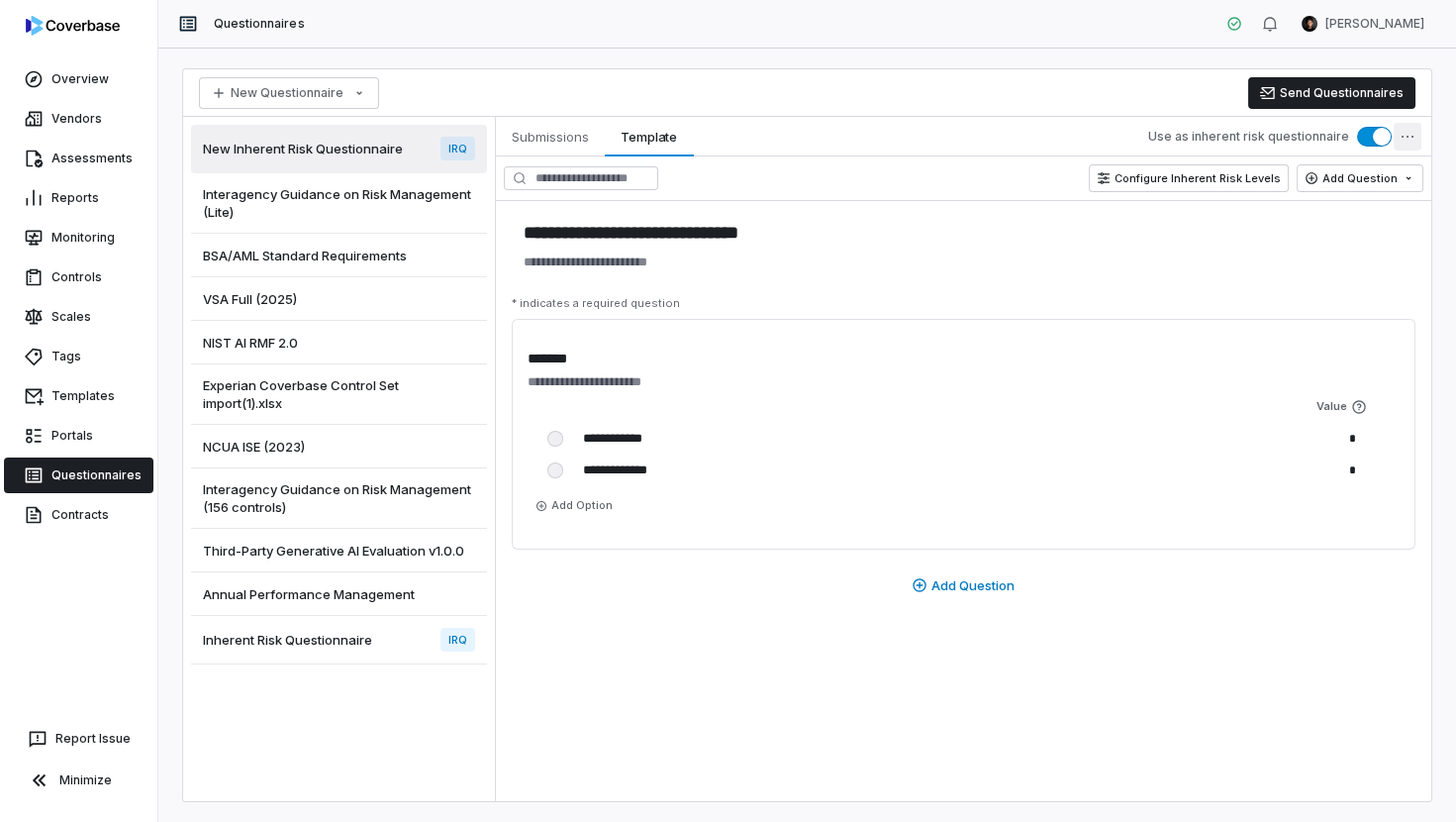 click on "**********" at bounding box center (728, 411) 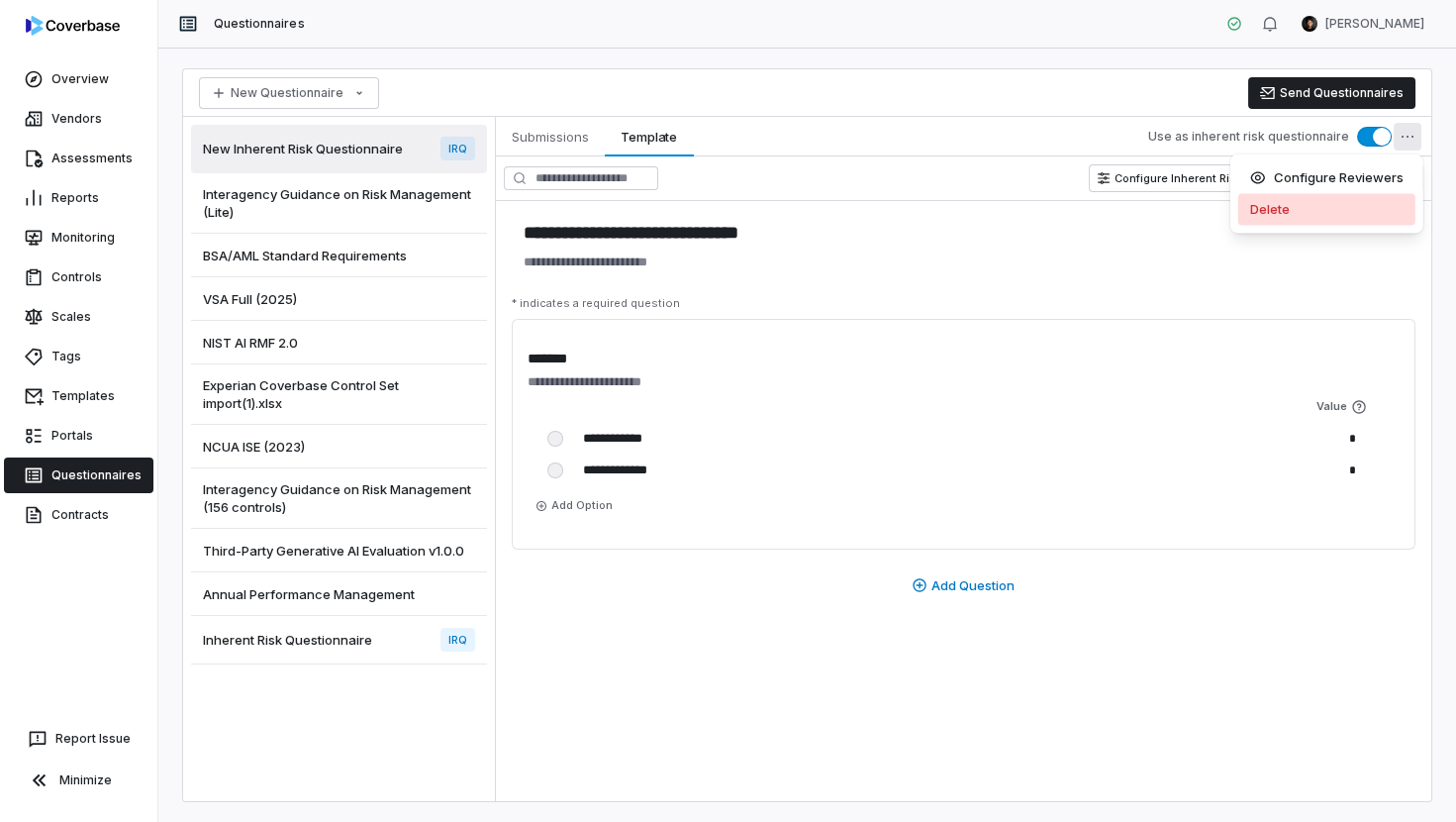 click on "Delete" at bounding box center [1326, 209] 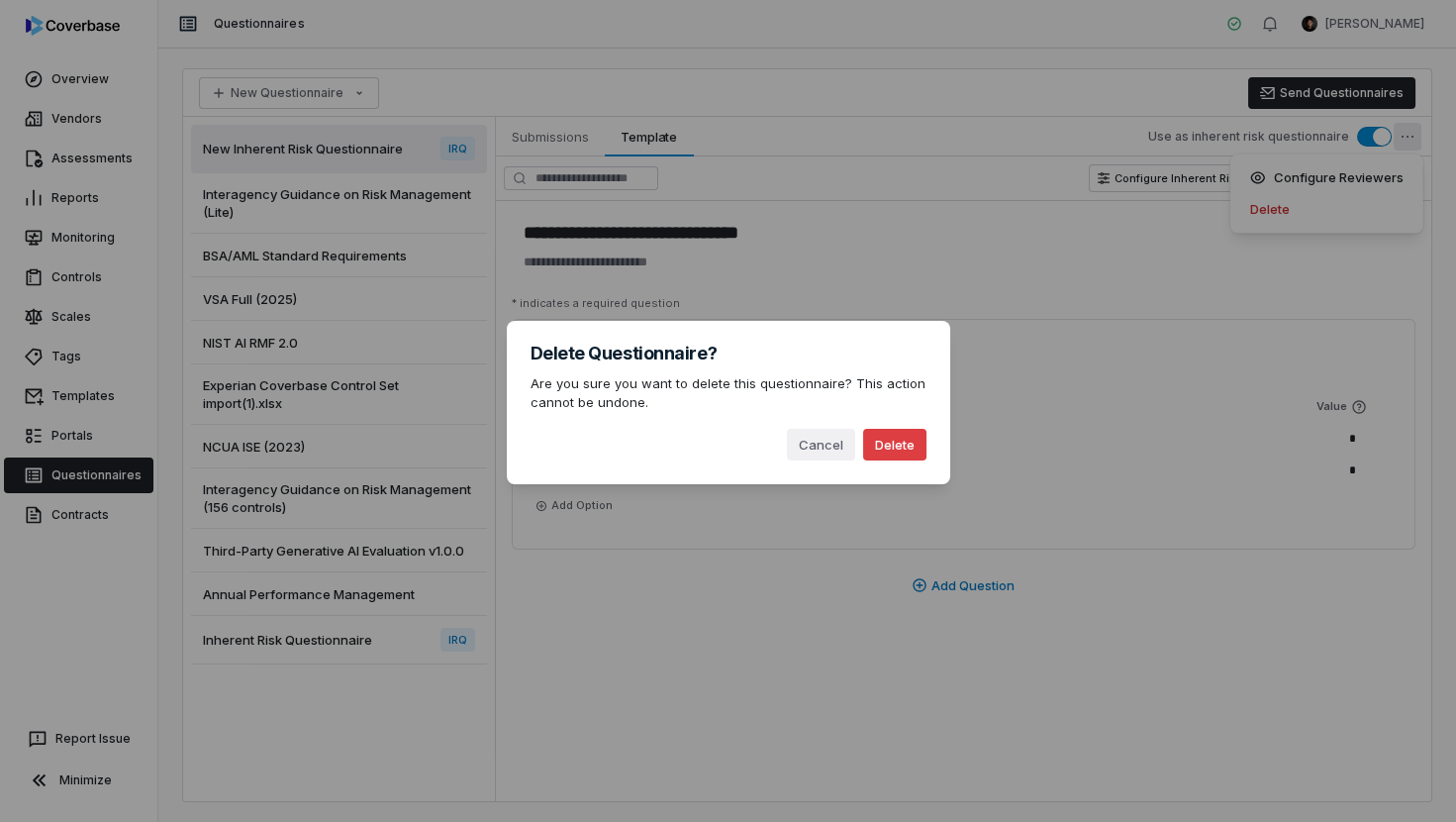 click on "Delete" at bounding box center (895, 445) 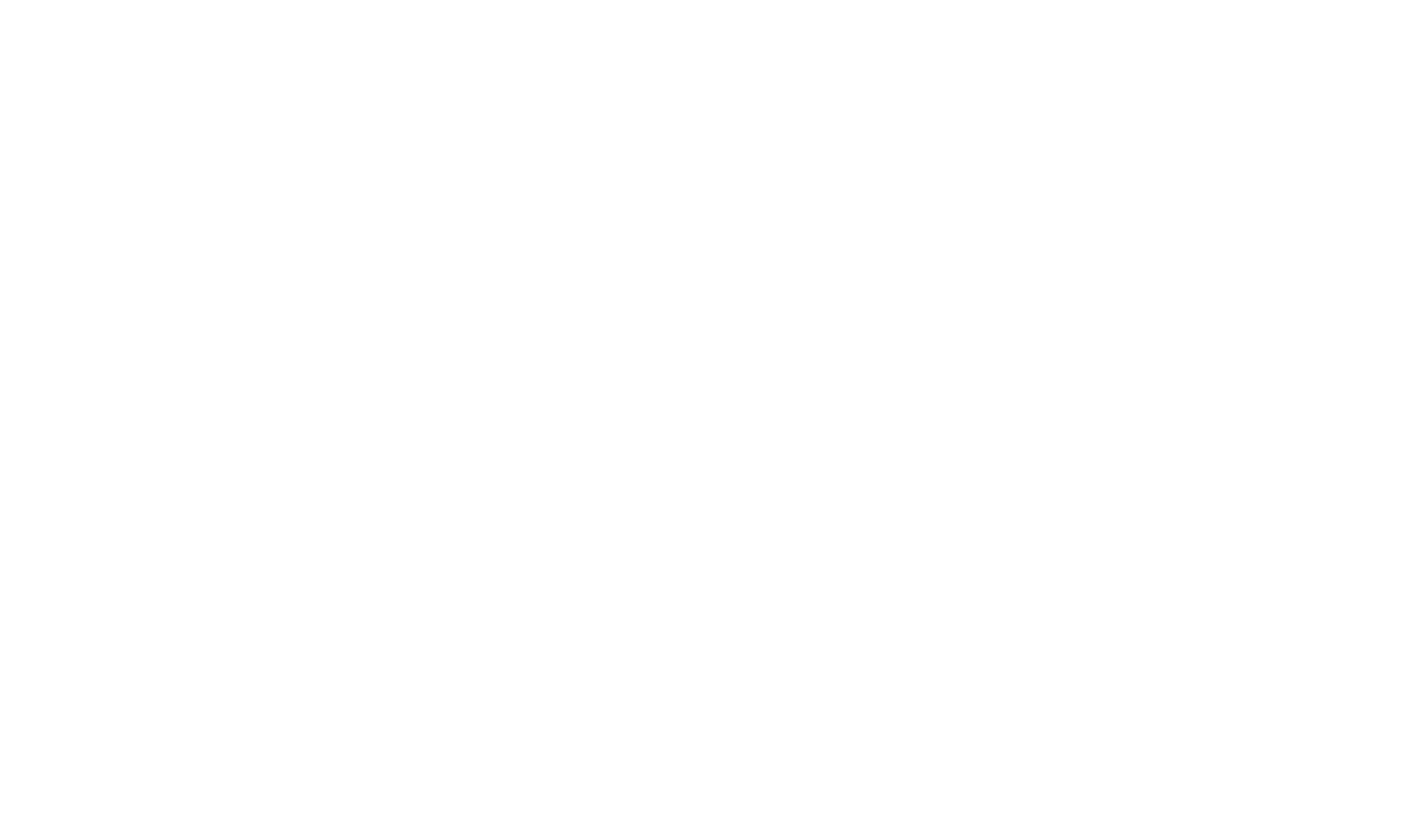 scroll, scrollTop: 0, scrollLeft: 0, axis: both 